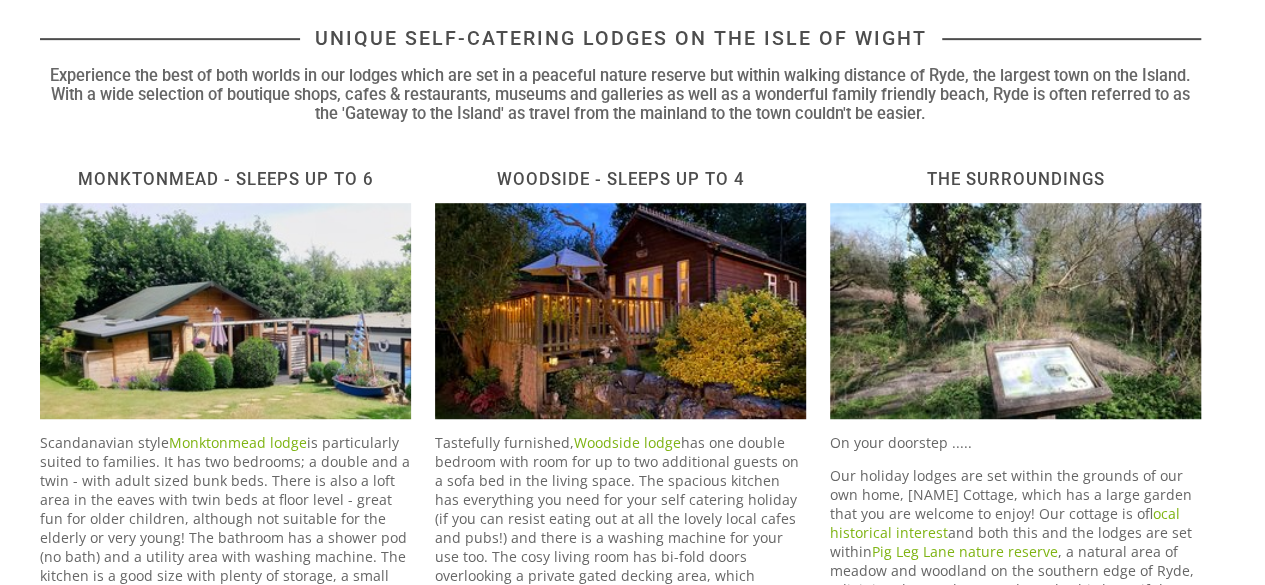 scroll, scrollTop: 599, scrollLeft: 0, axis: vertical 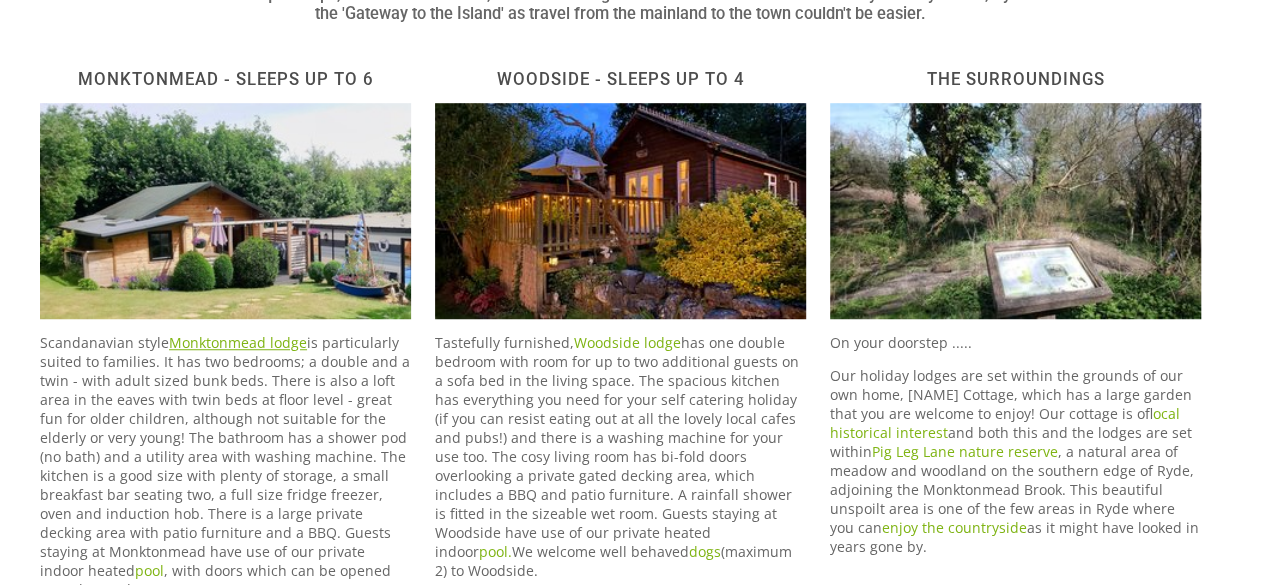 click on "Monktonmead lodge" at bounding box center (238, 342) 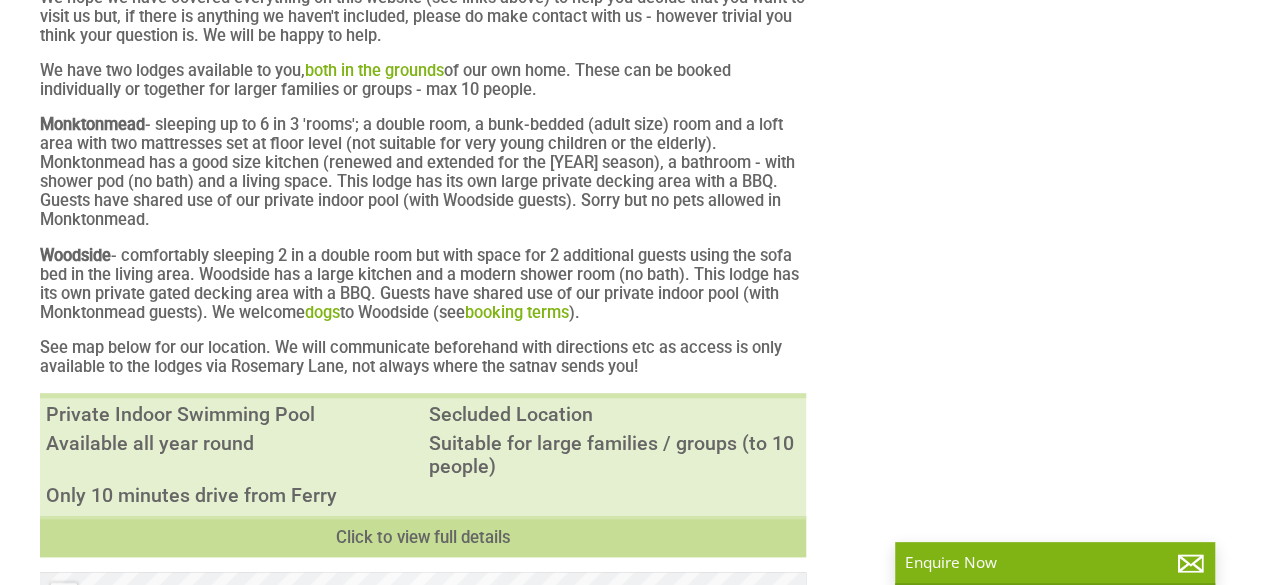 scroll, scrollTop: 200, scrollLeft: 0, axis: vertical 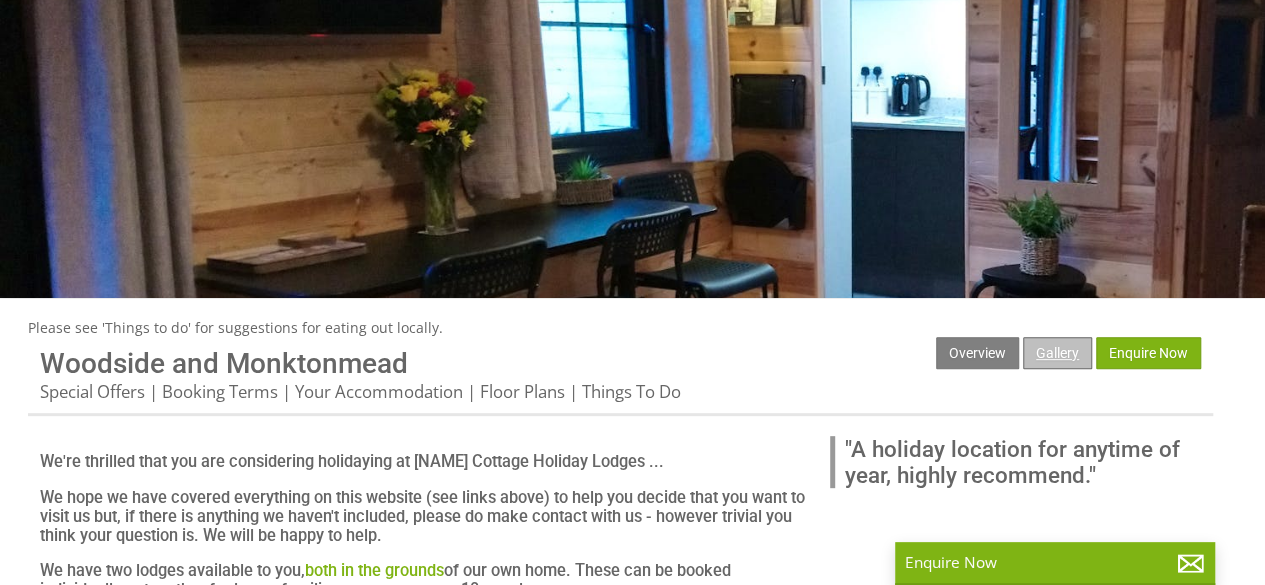 click on "Gallery" at bounding box center [1057, 353] 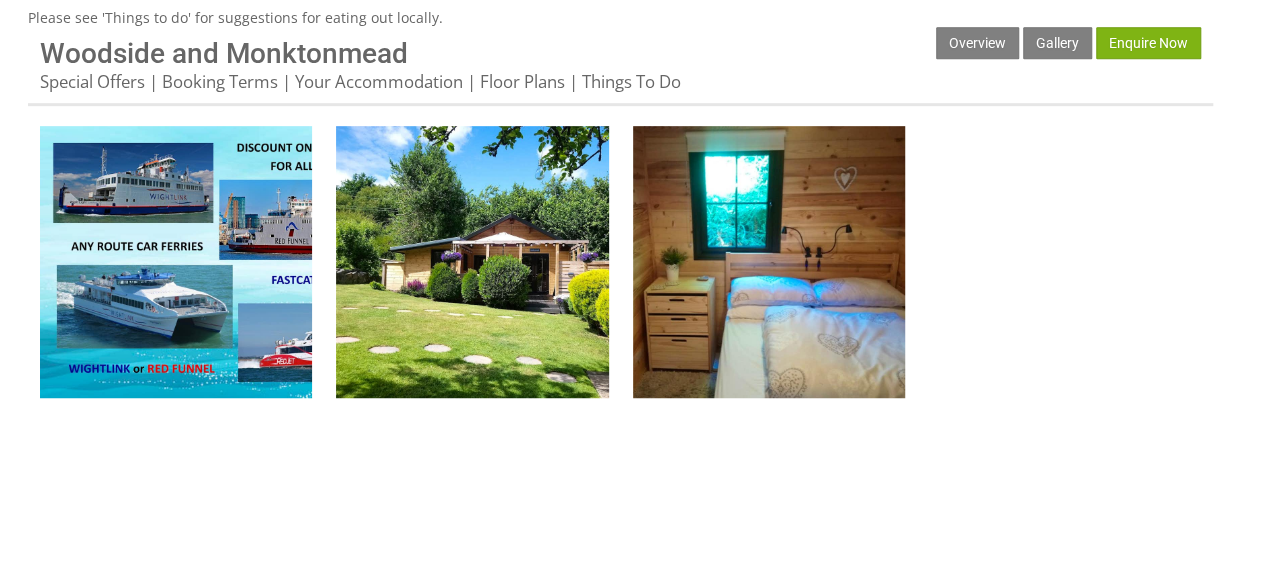 scroll, scrollTop: 600, scrollLeft: 0, axis: vertical 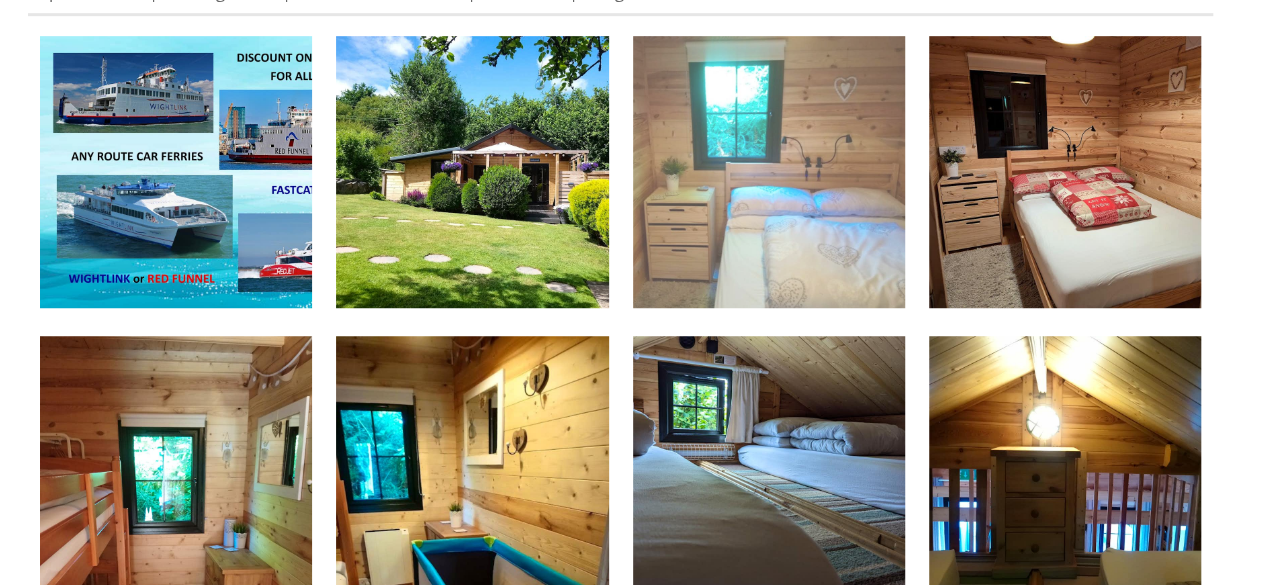 click at bounding box center (769, 172) 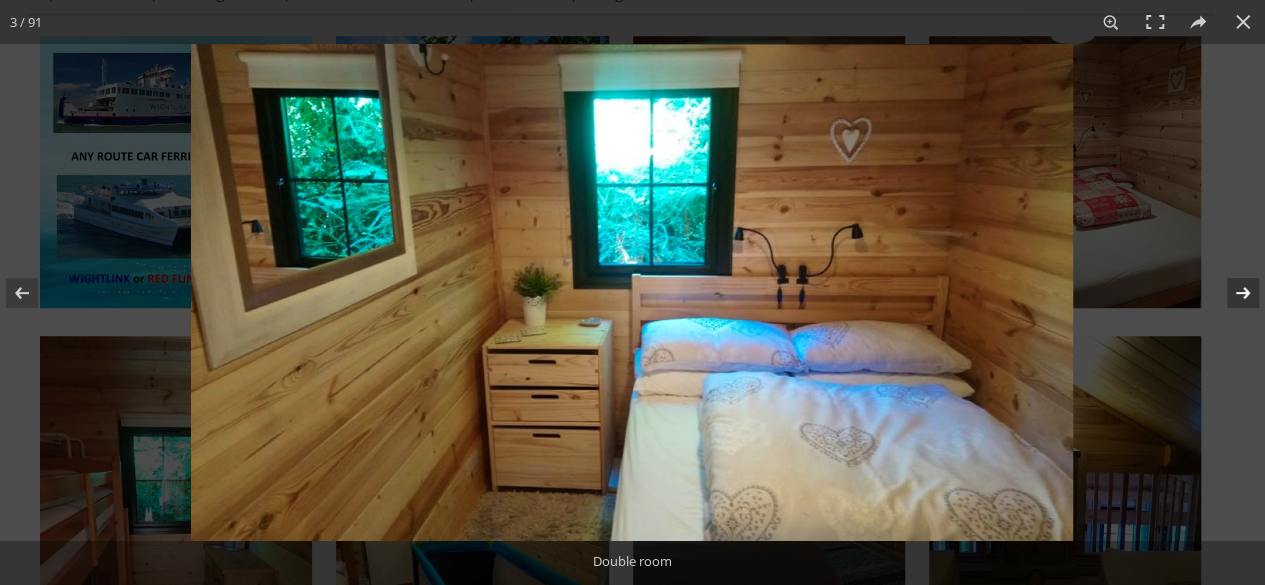 click at bounding box center (1230, 293) 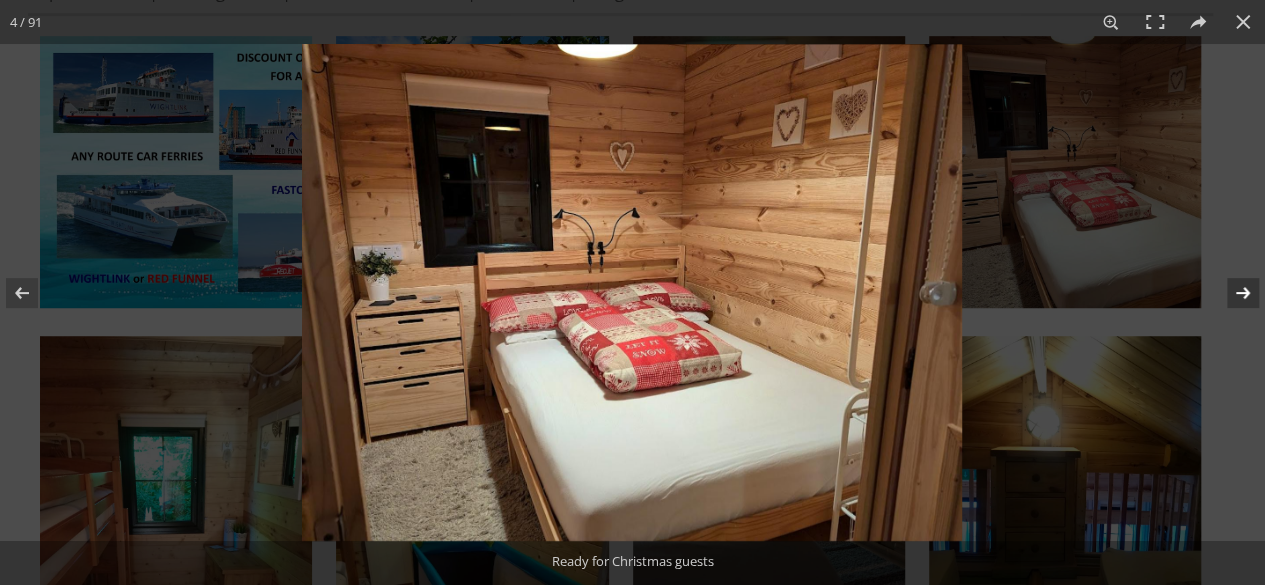 click at bounding box center [1230, 293] 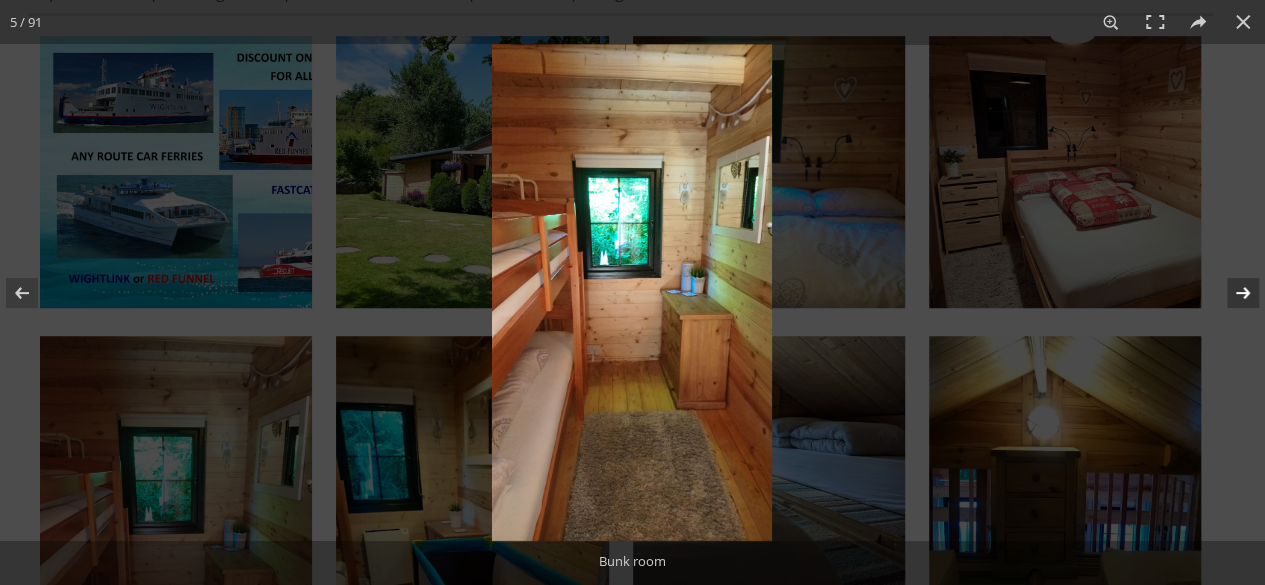 click at bounding box center (1230, 293) 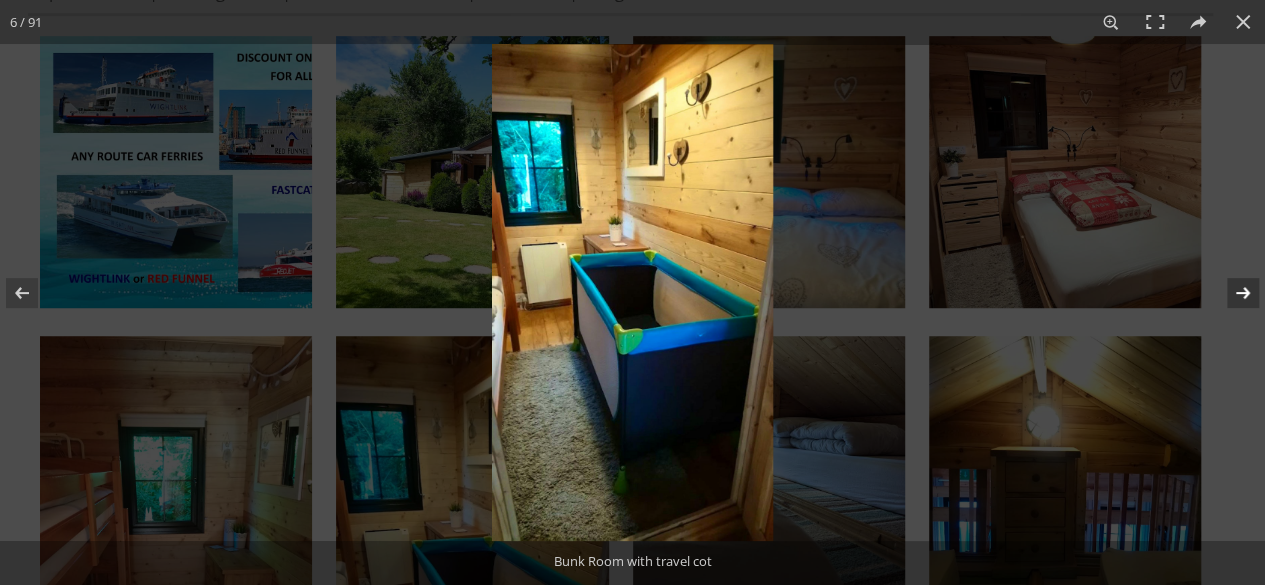 click at bounding box center [1230, 293] 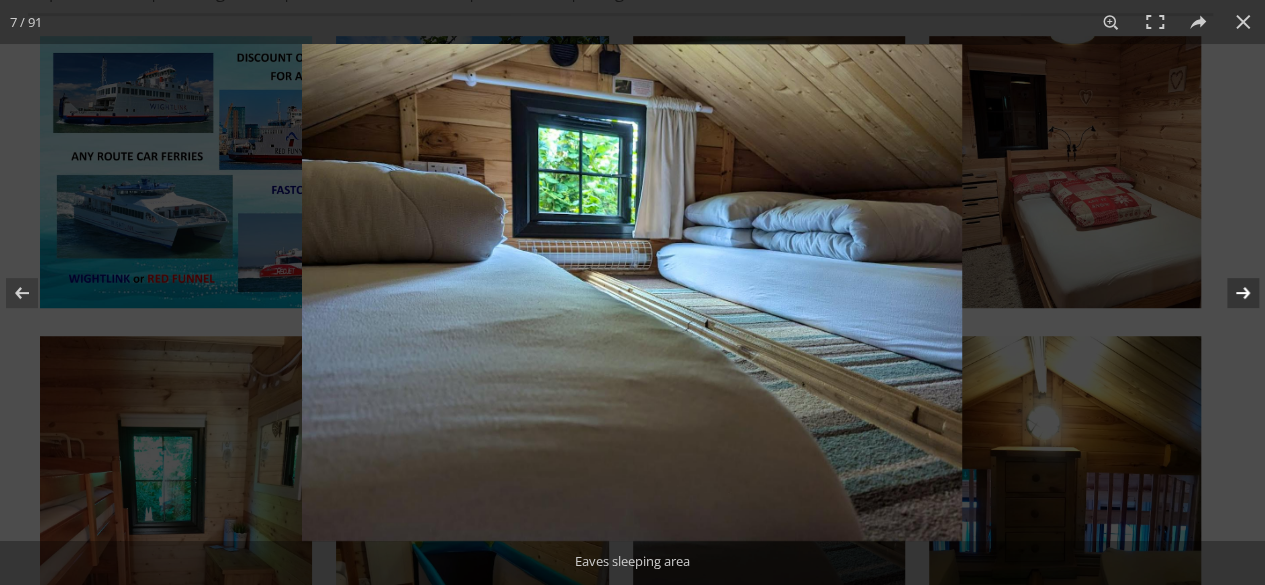 click at bounding box center (1230, 293) 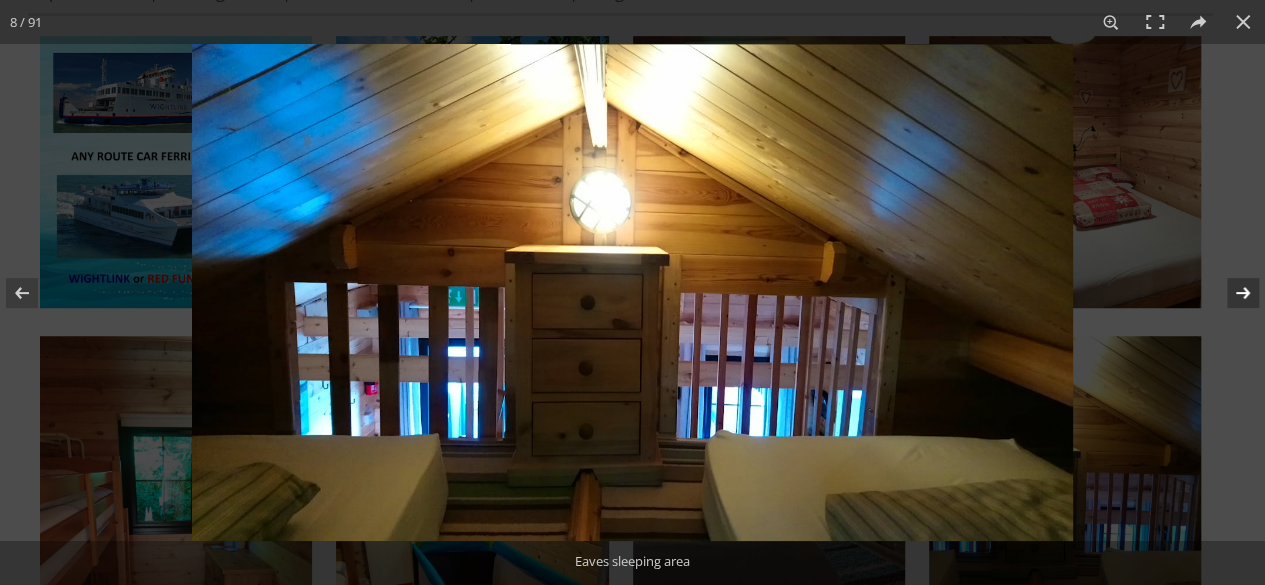 click at bounding box center [1230, 293] 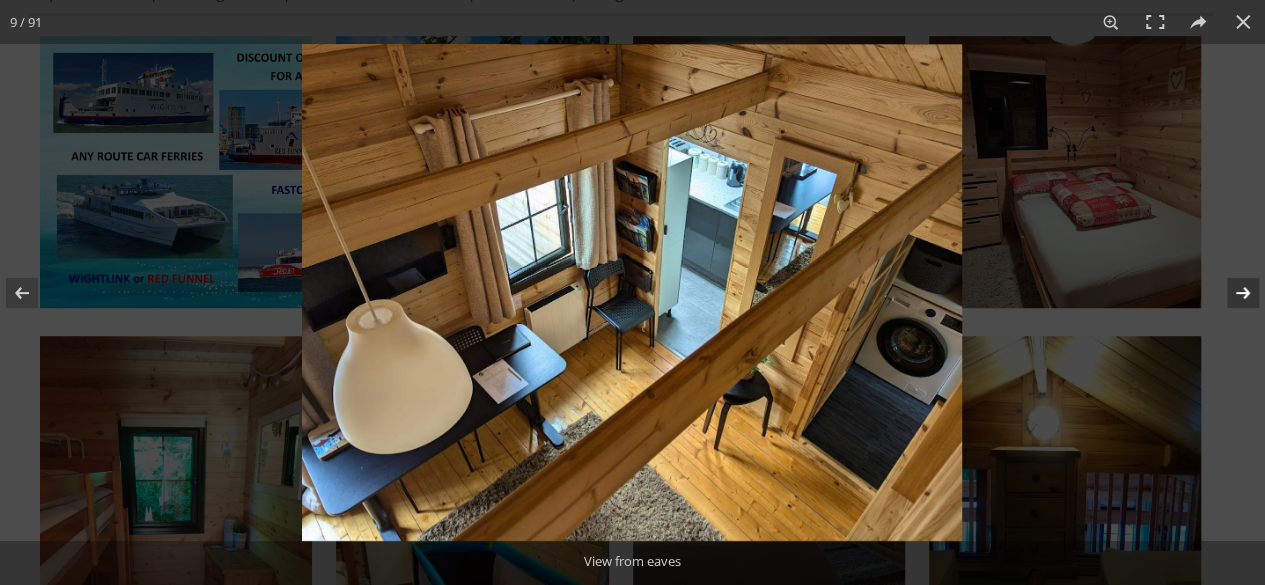click at bounding box center [1230, 293] 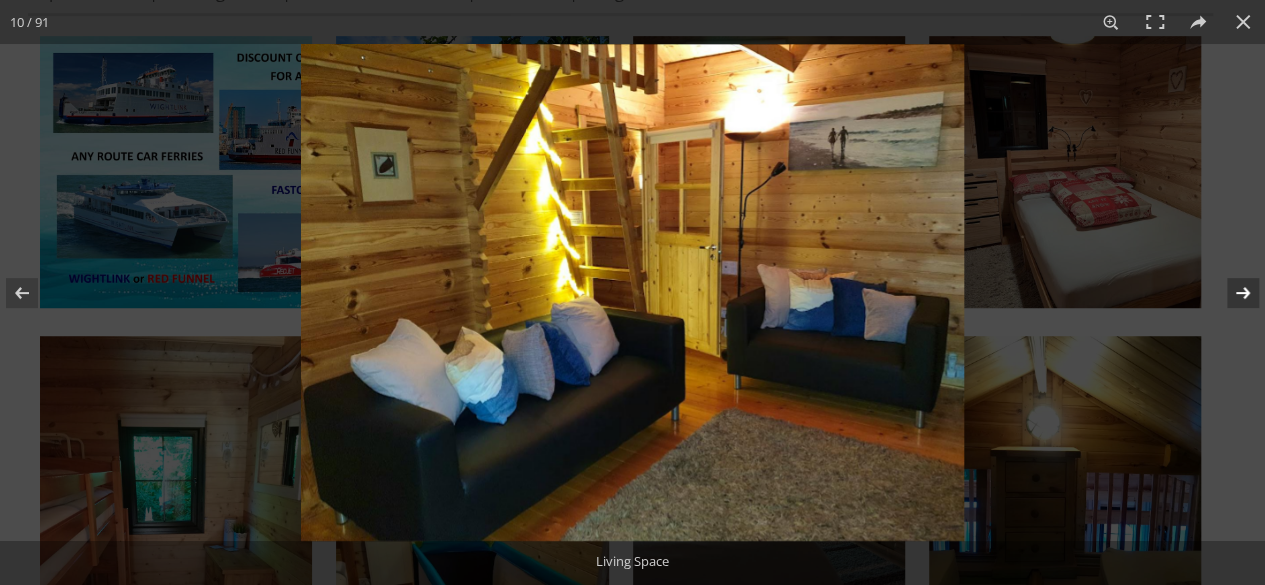click at bounding box center [1230, 293] 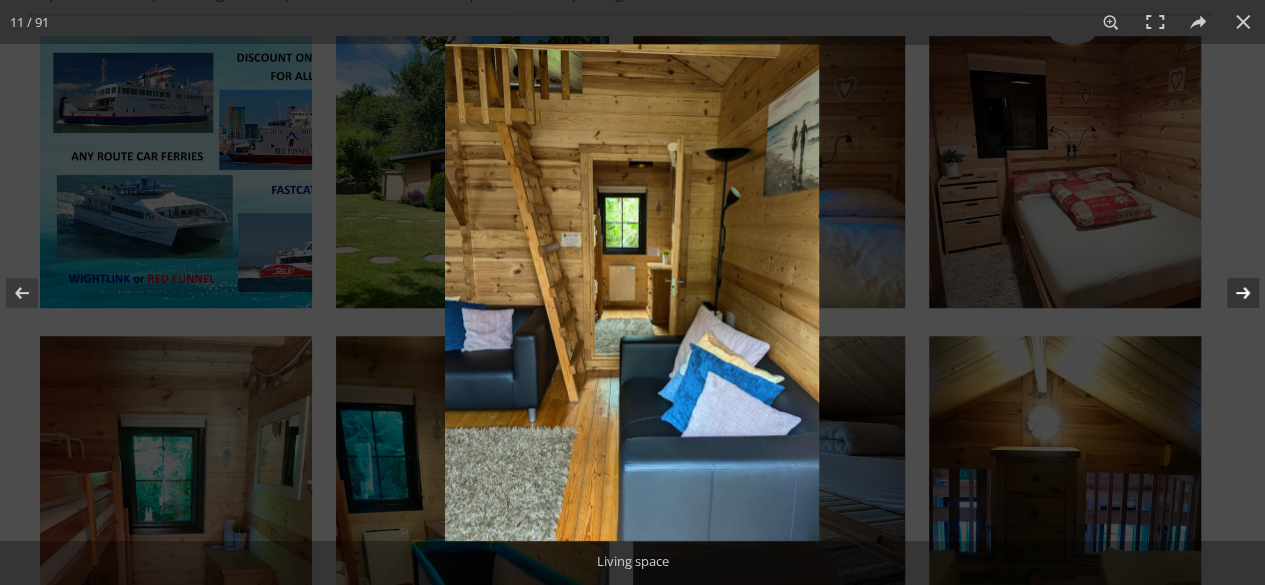 click at bounding box center [1230, 293] 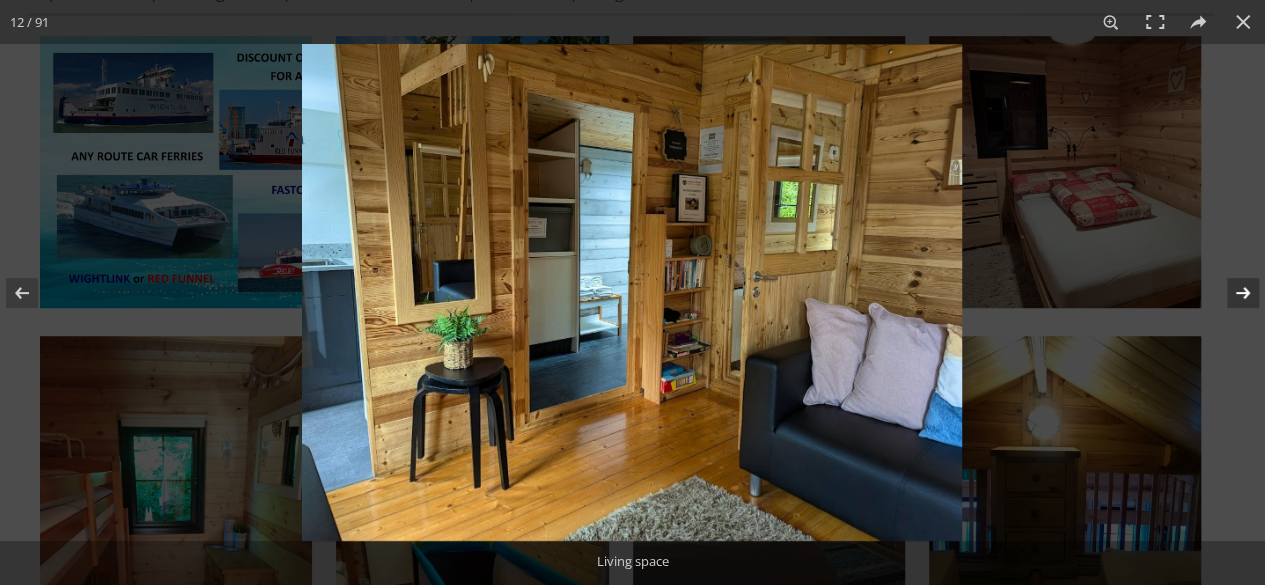 click at bounding box center (1230, 293) 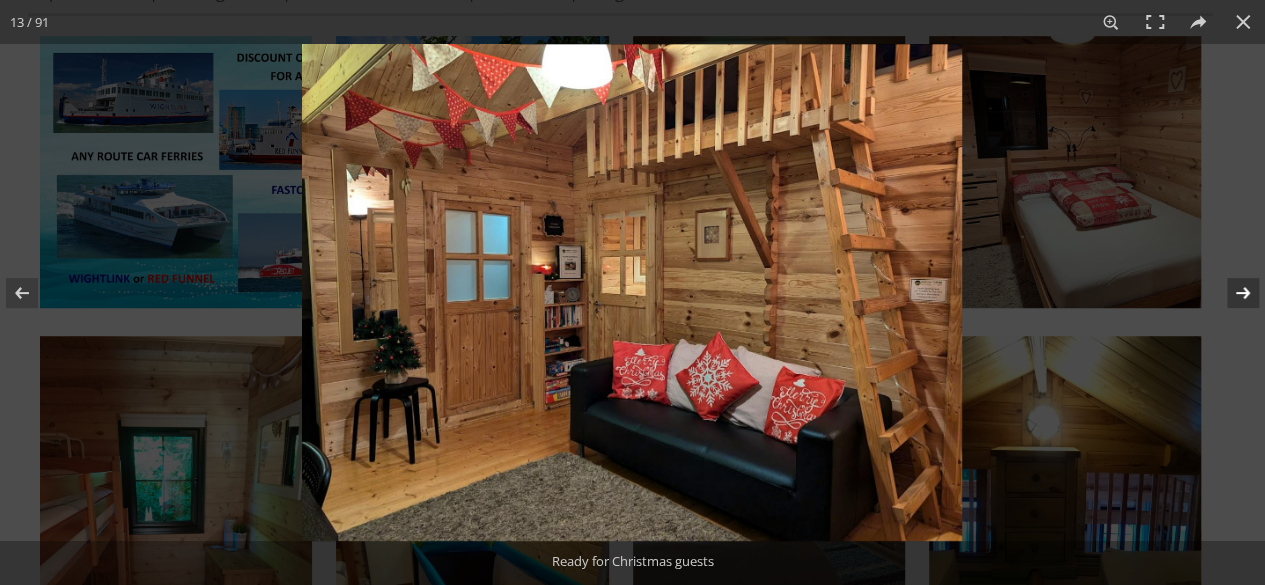 click at bounding box center [1230, 293] 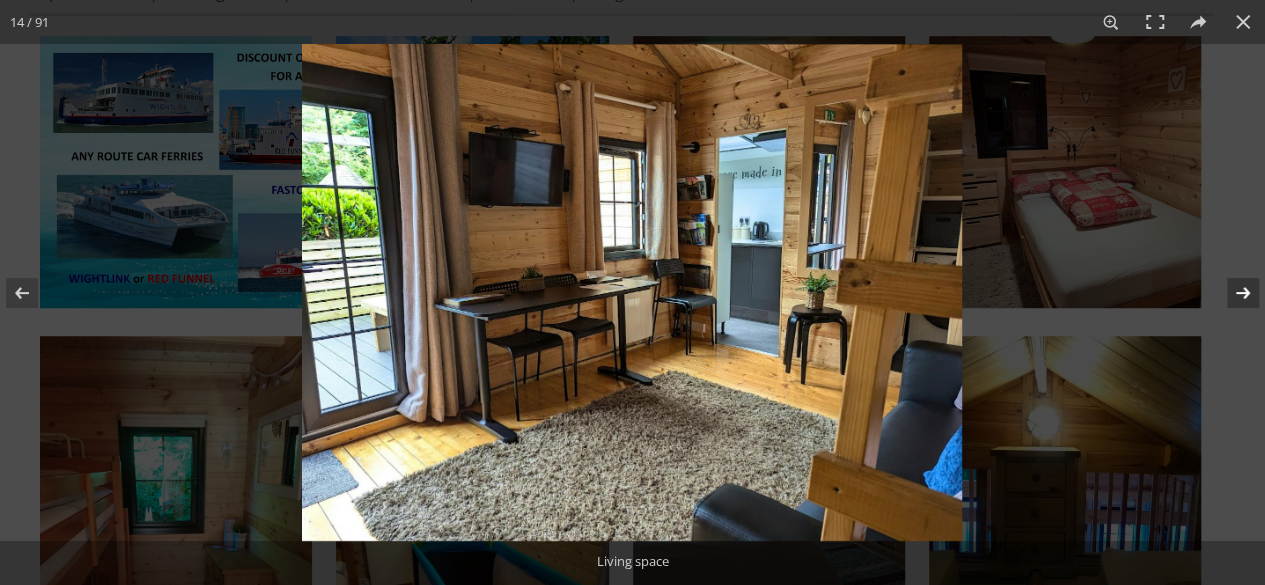 click at bounding box center (1230, 293) 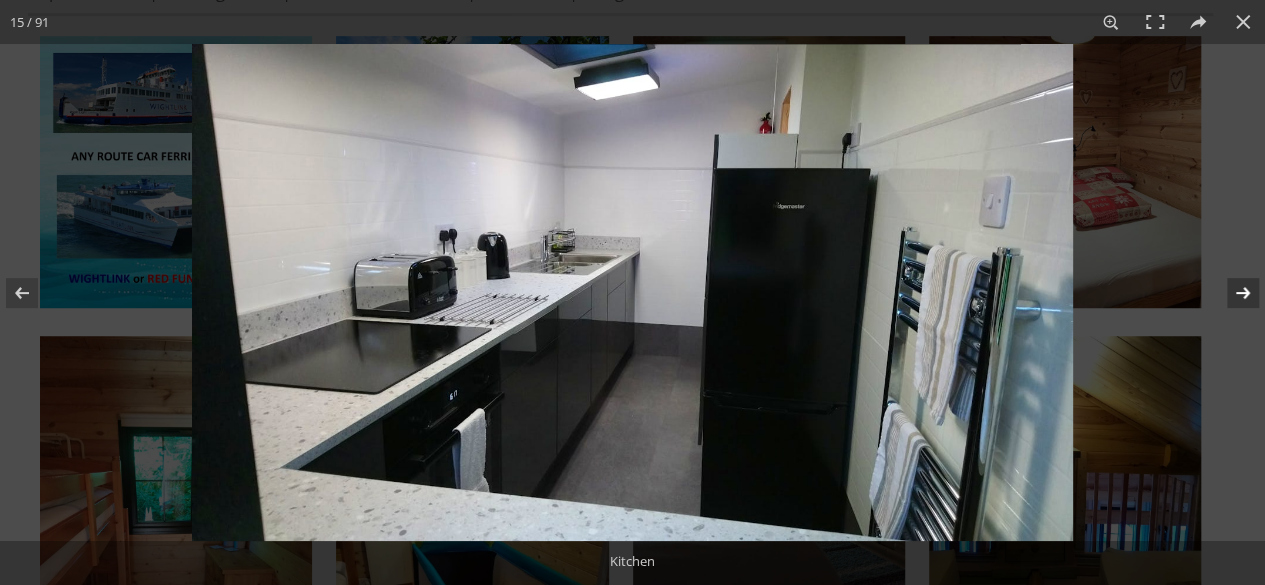 click at bounding box center [1230, 293] 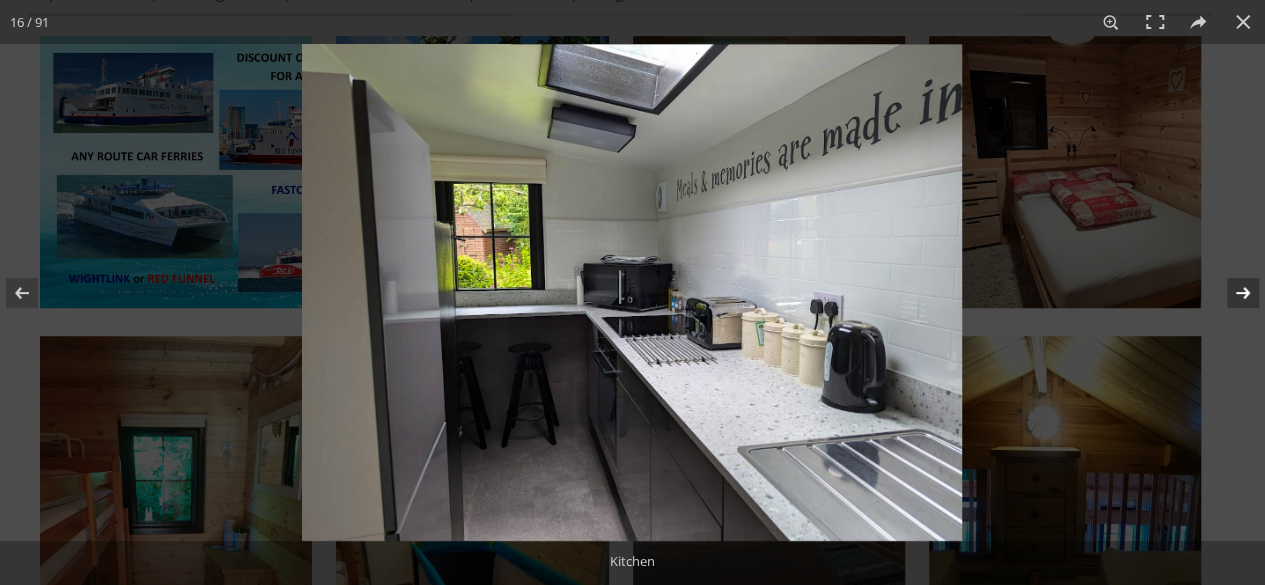 click at bounding box center (1230, 293) 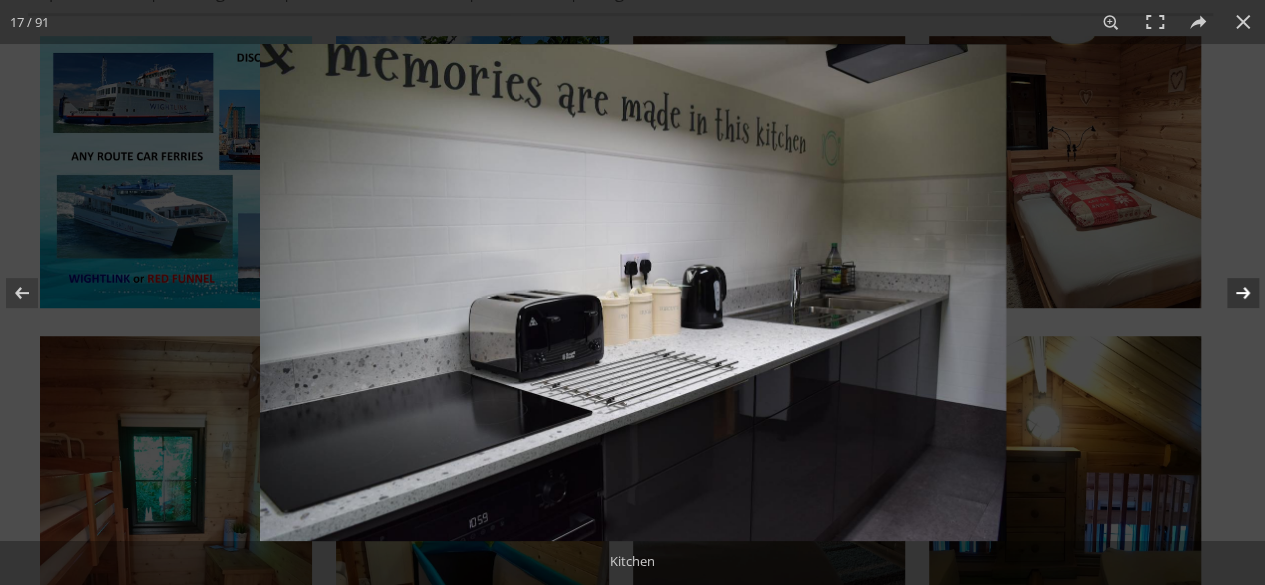click at bounding box center [1230, 293] 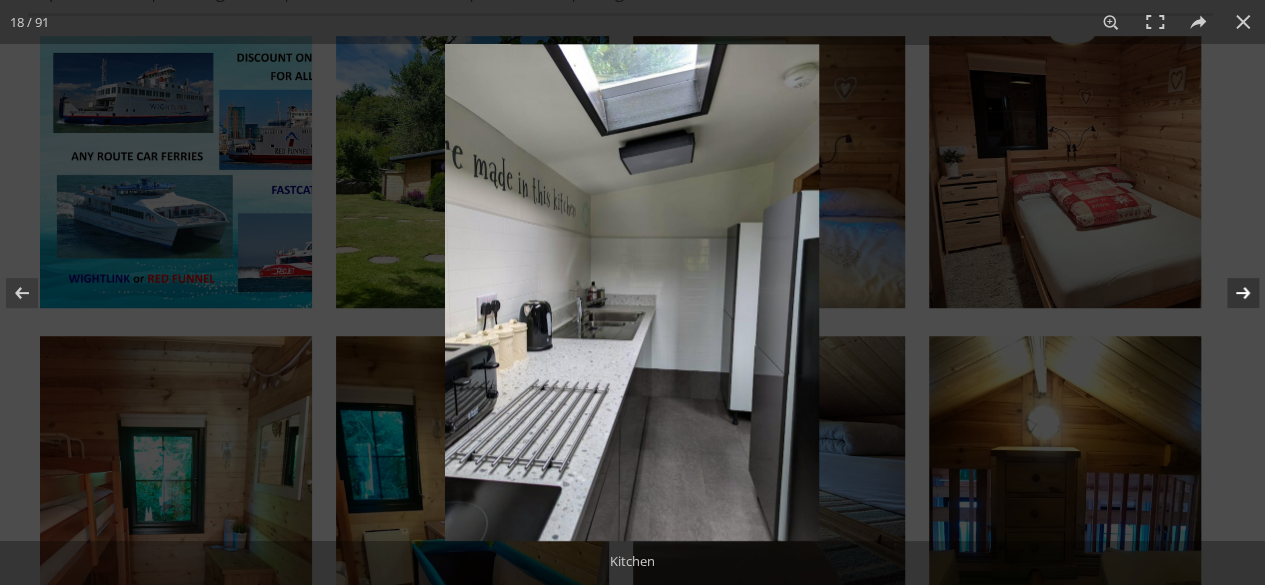 click at bounding box center (1230, 293) 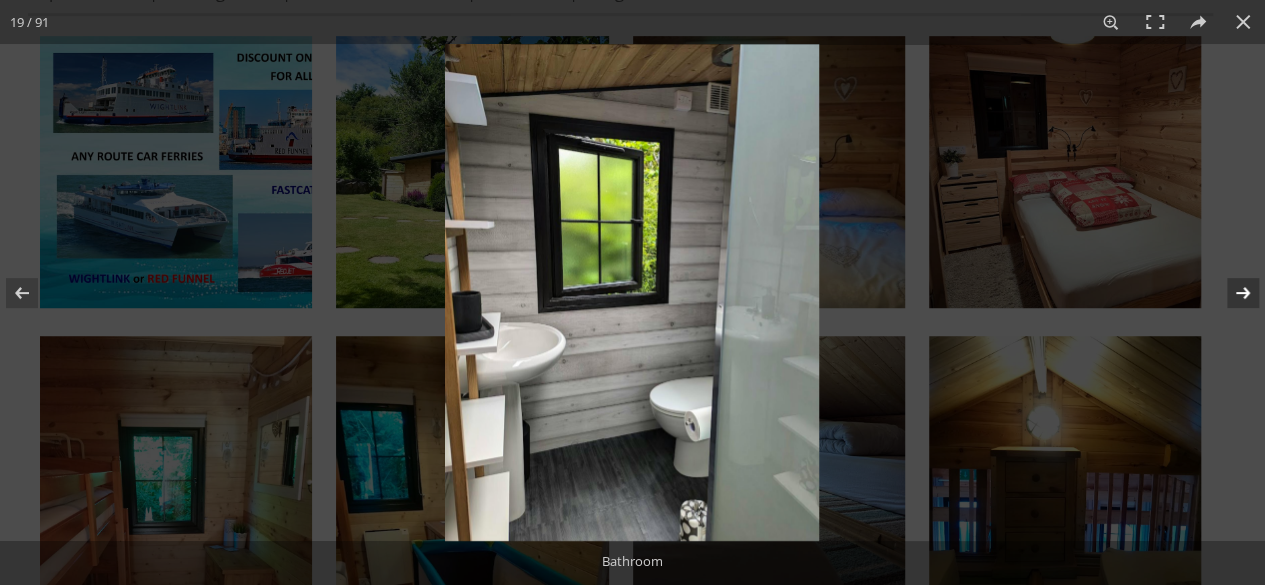 click at bounding box center [1230, 293] 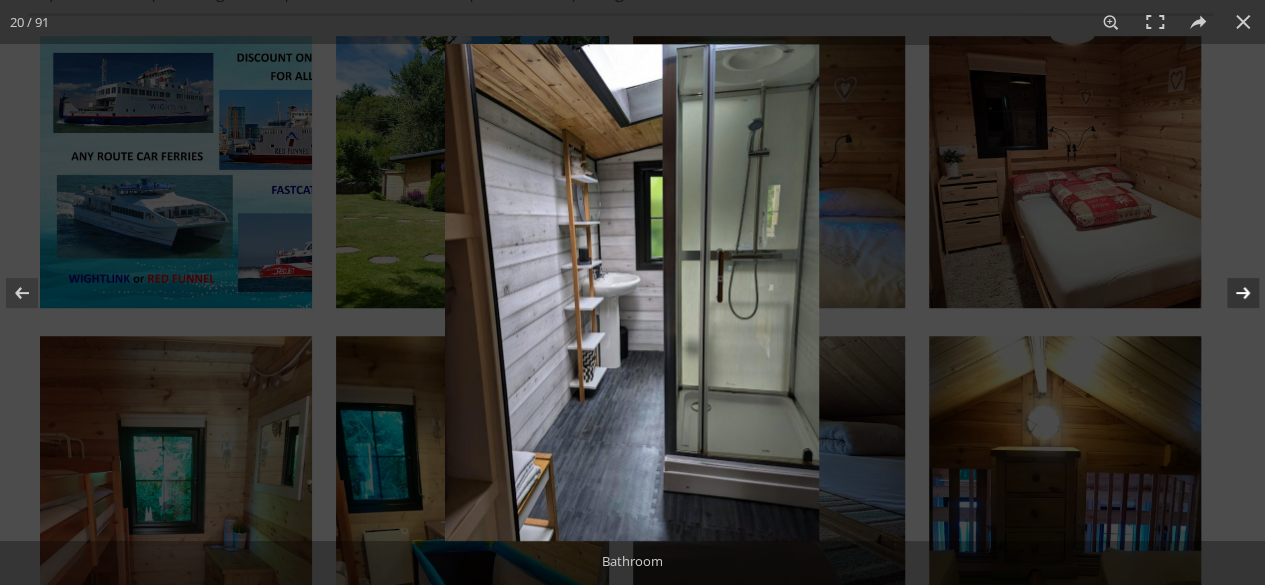 click at bounding box center [1230, 293] 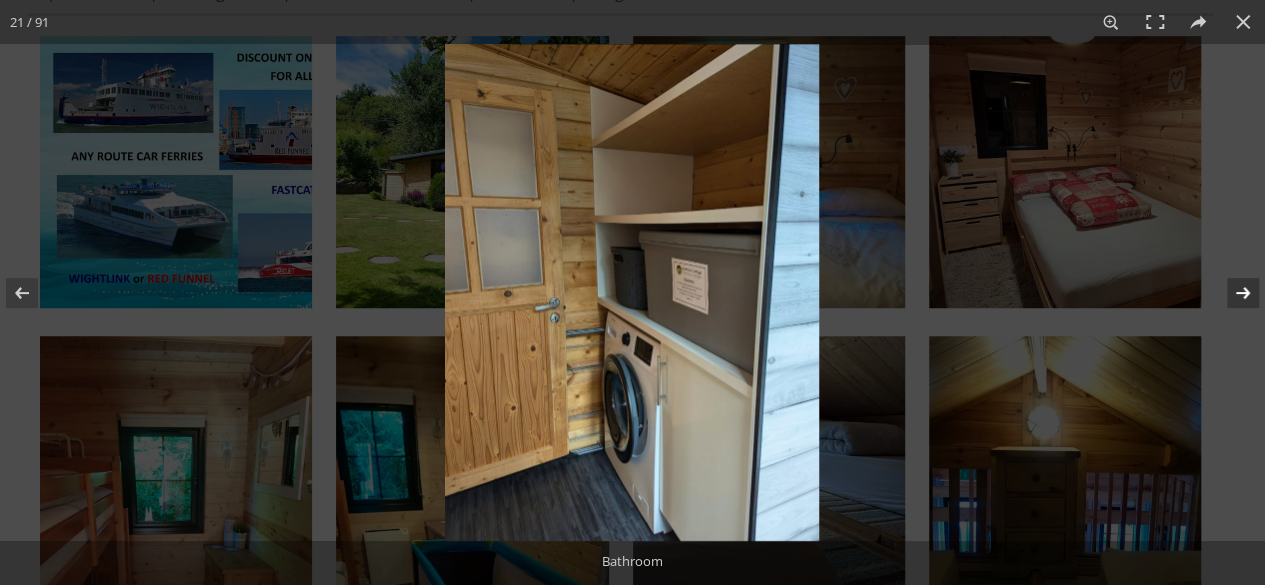 click at bounding box center [1230, 293] 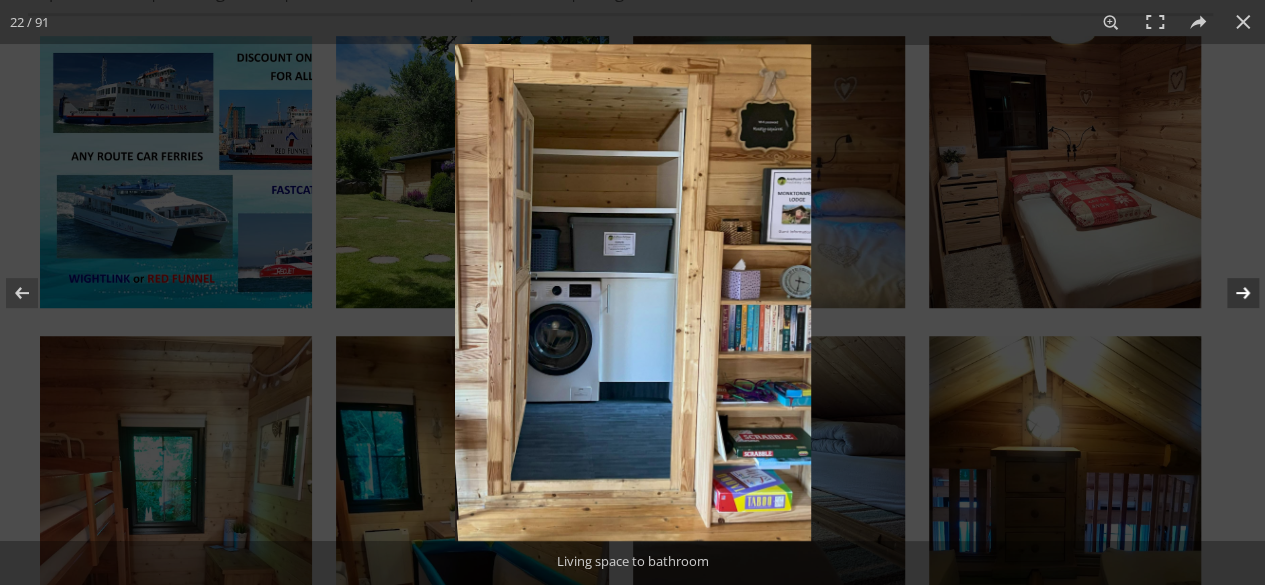 click at bounding box center [1230, 293] 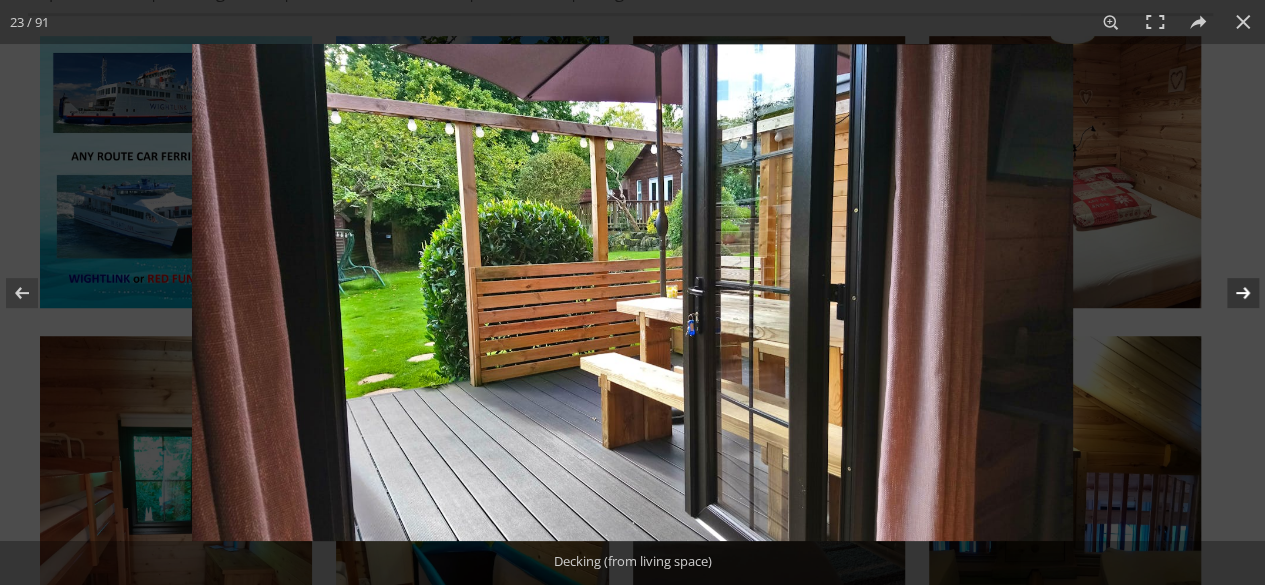 click at bounding box center (1230, 293) 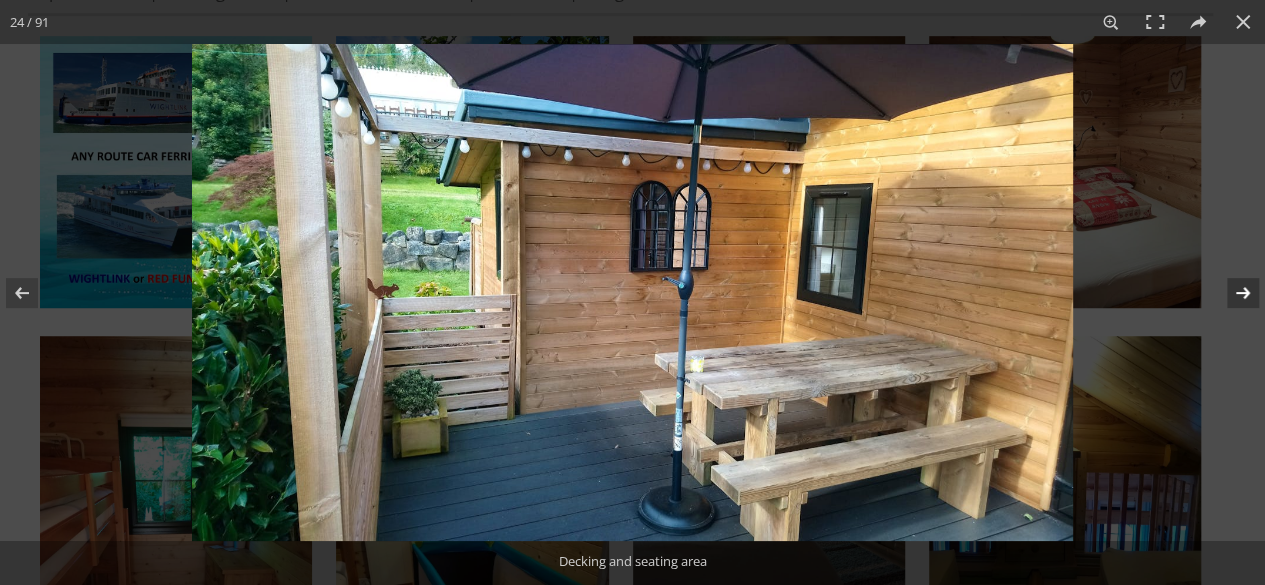 click at bounding box center (1230, 293) 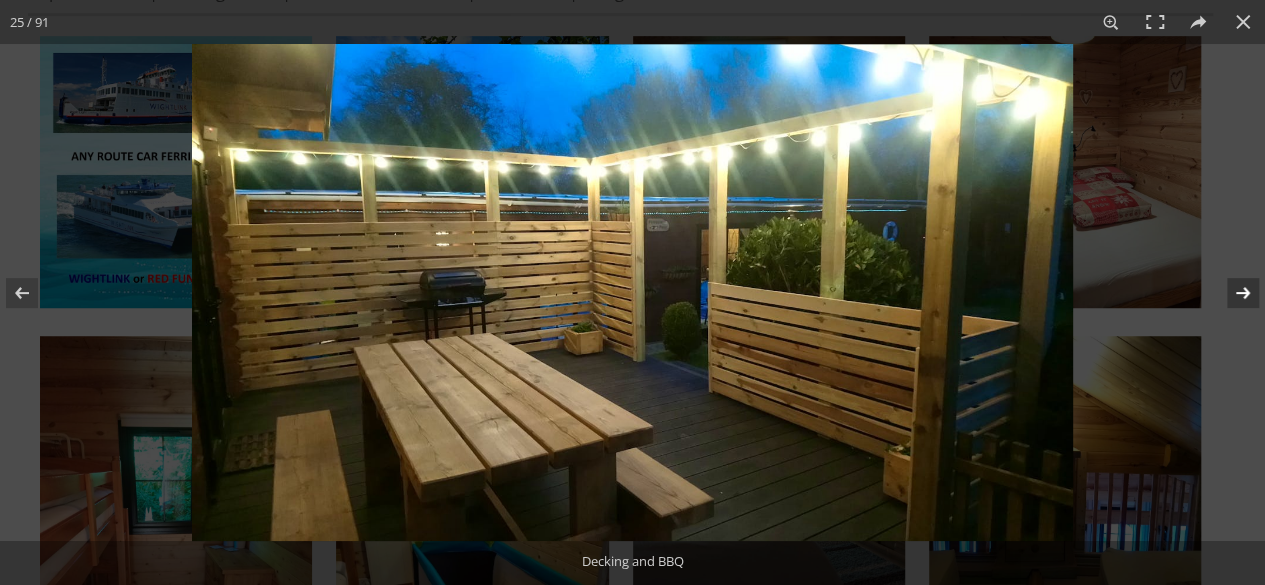 click at bounding box center [1230, 293] 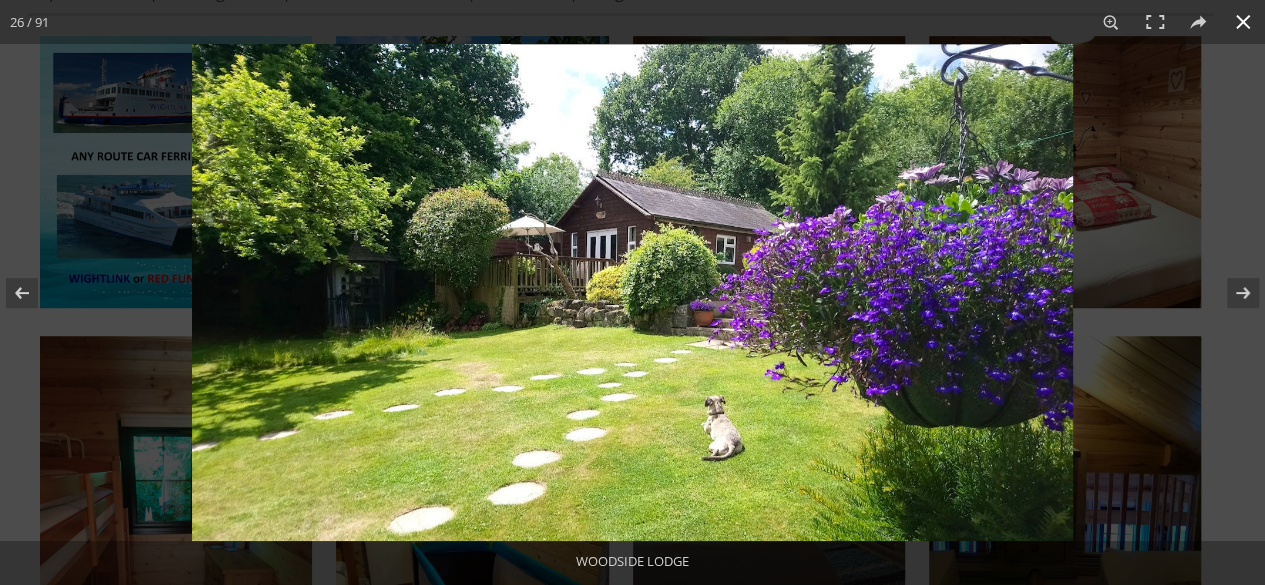 click at bounding box center [1243, 22] 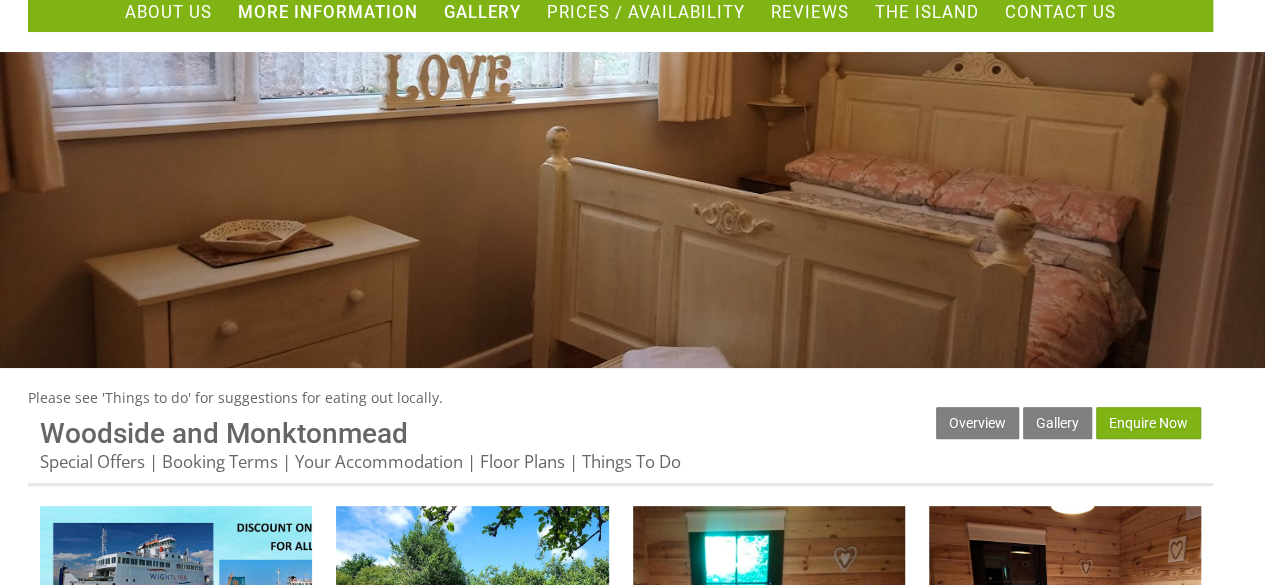 scroll, scrollTop: 0, scrollLeft: 0, axis: both 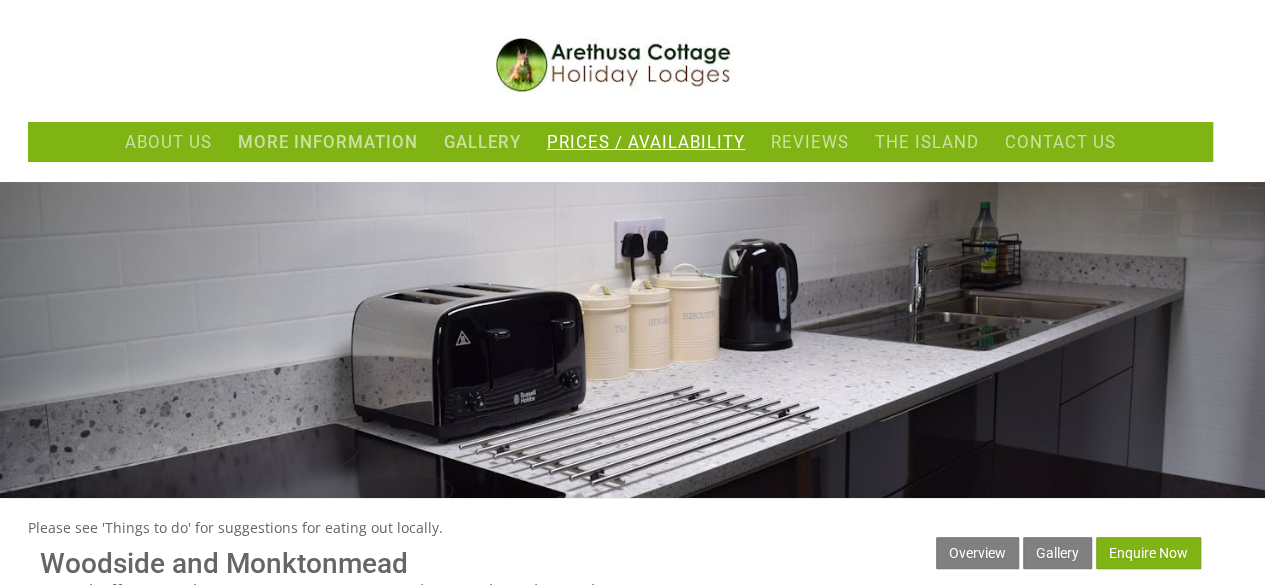 click on "Prices / Availability" at bounding box center [646, 142] 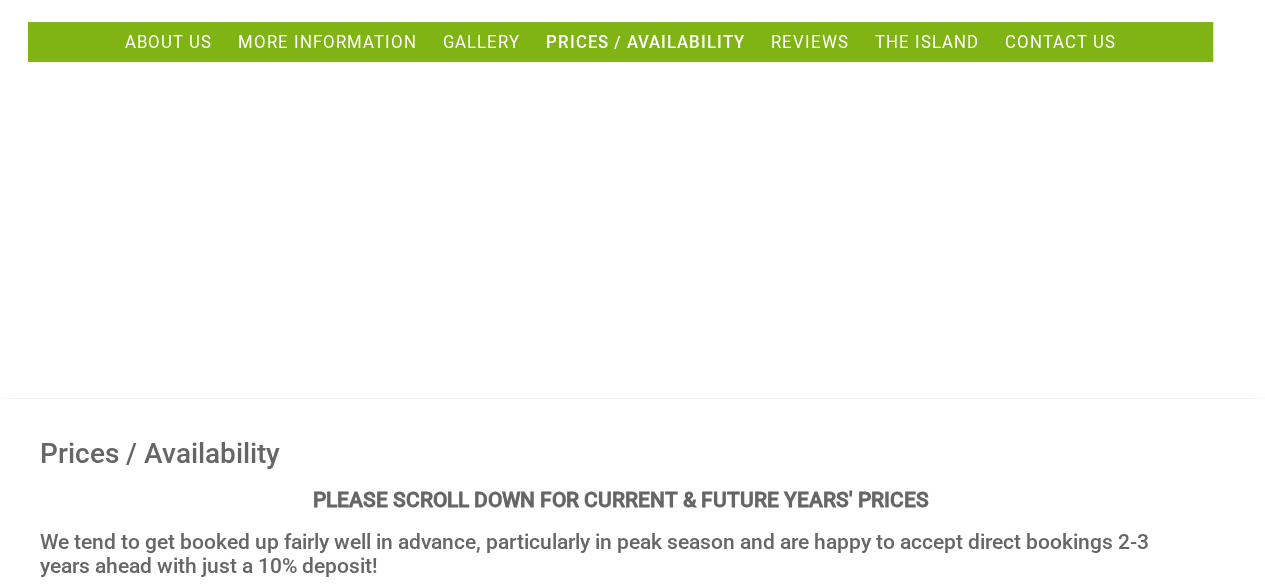 scroll, scrollTop: 0, scrollLeft: 0, axis: both 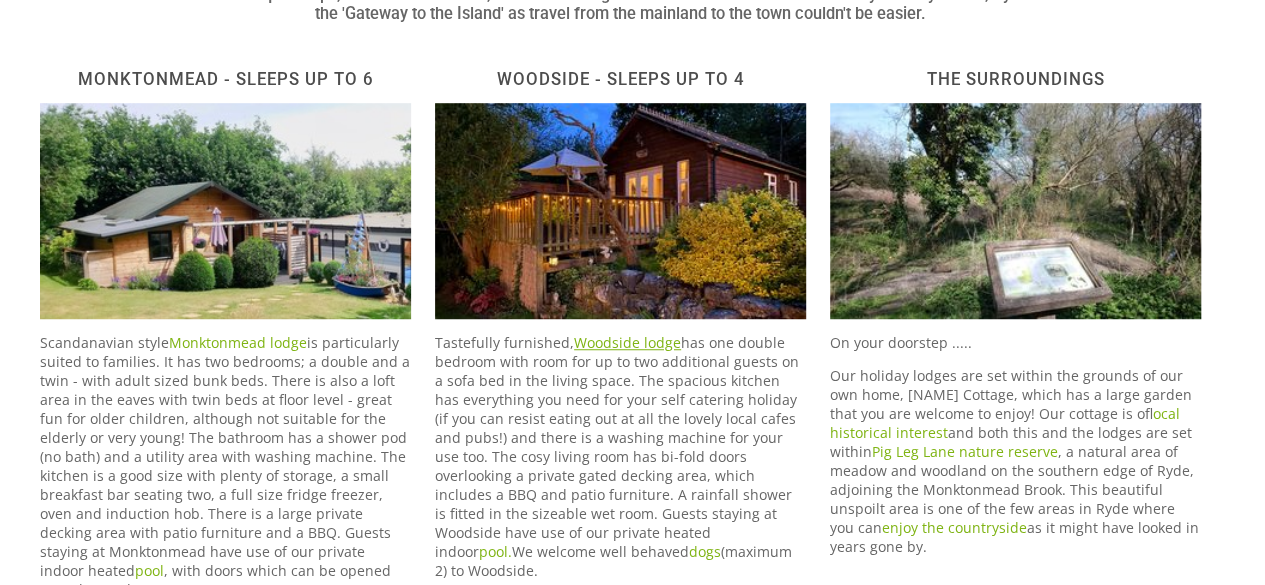 click on "Woodside lodge" at bounding box center (238, 342) 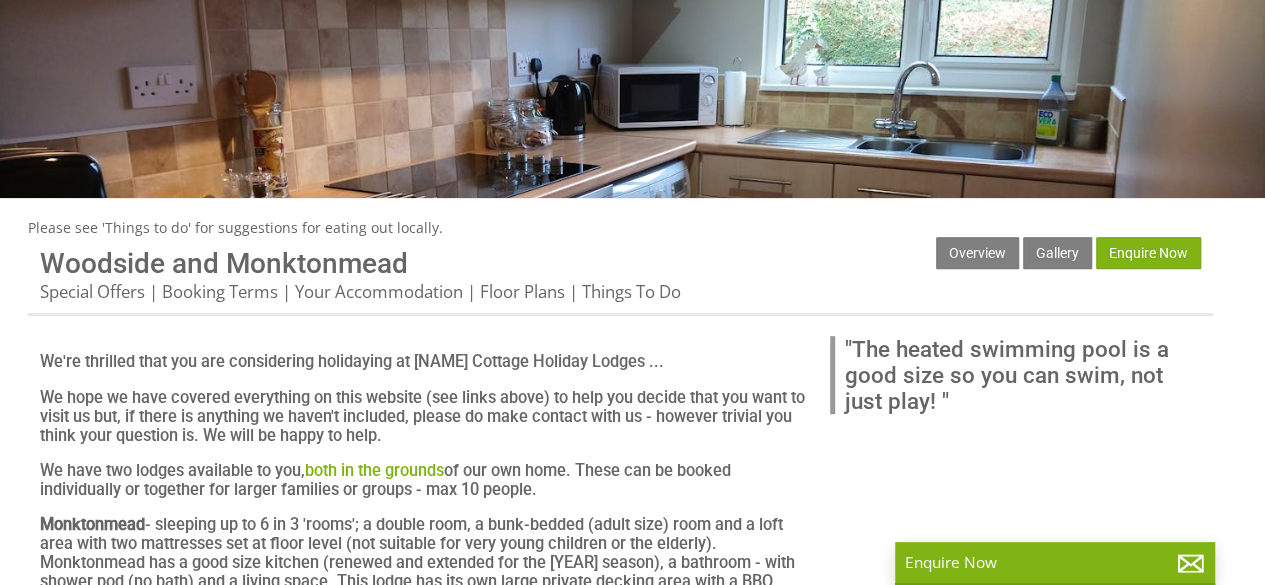 scroll, scrollTop: 270, scrollLeft: 0, axis: vertical 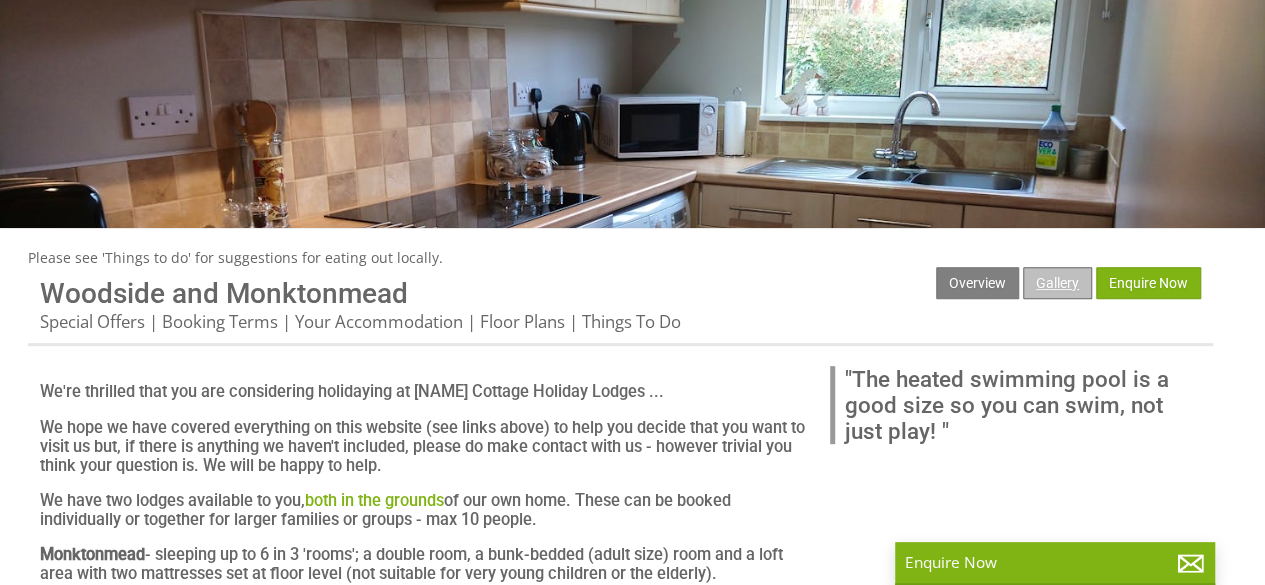 click on "Gallery" at bounding box center (1057, 283) 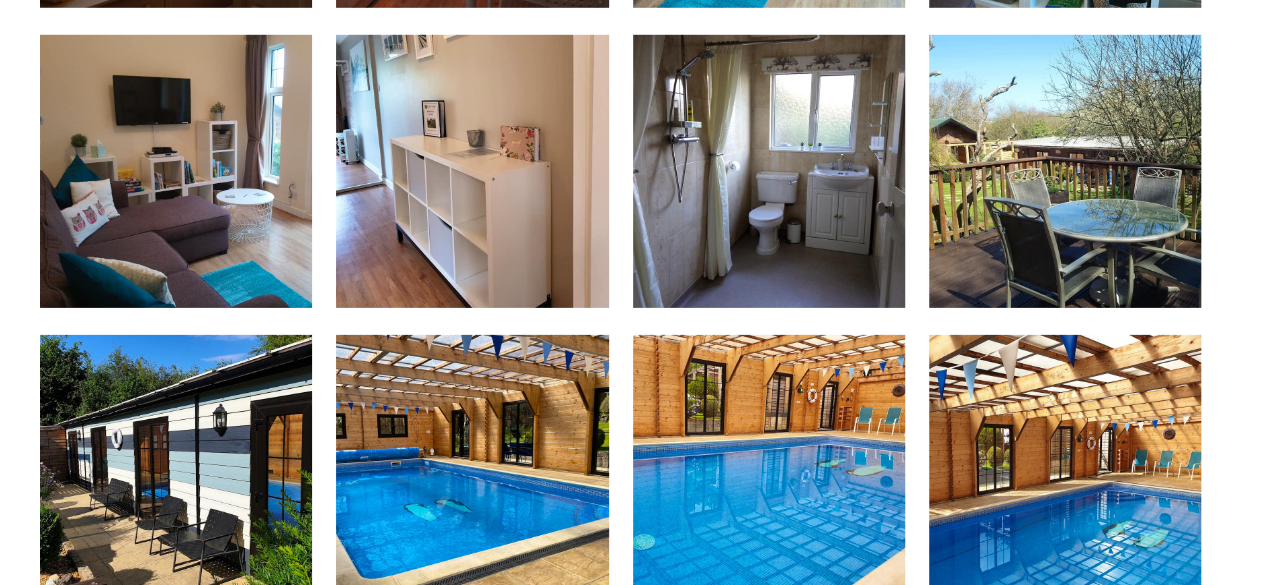 scroll, scrollTop: 3400, scrollLeft: 0, axis: vertical 